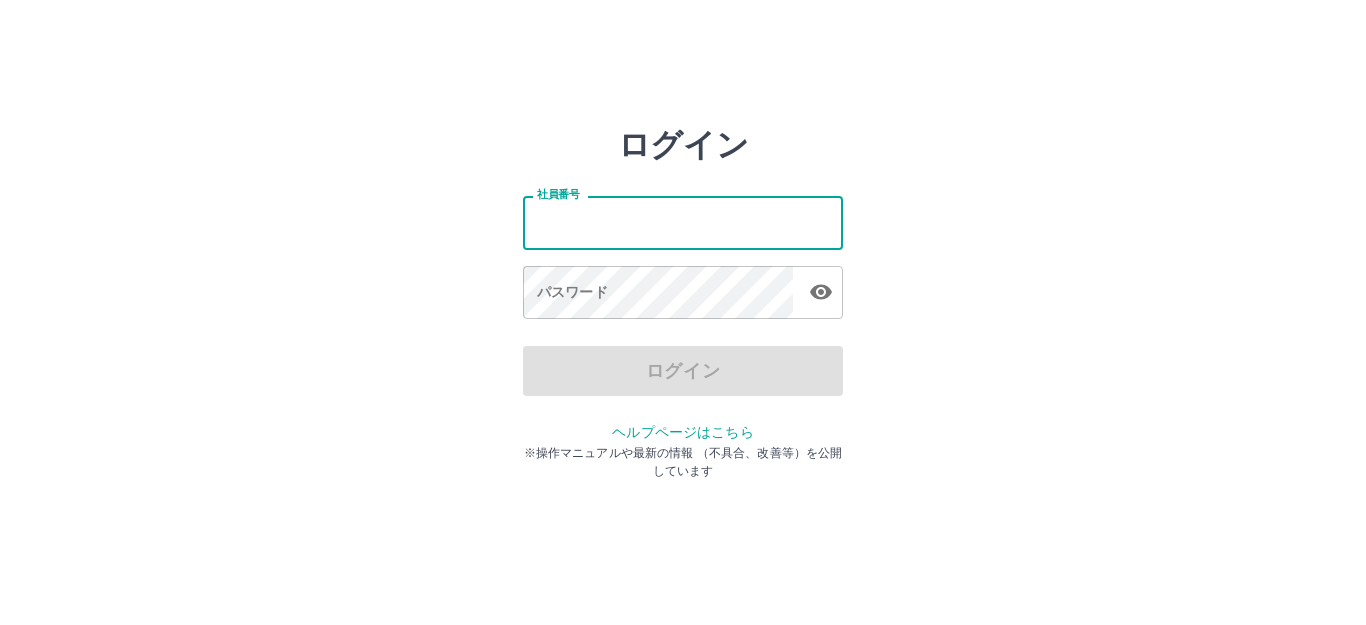 scroll, scrollTop: 0, scrollLeft: 0, axis: both 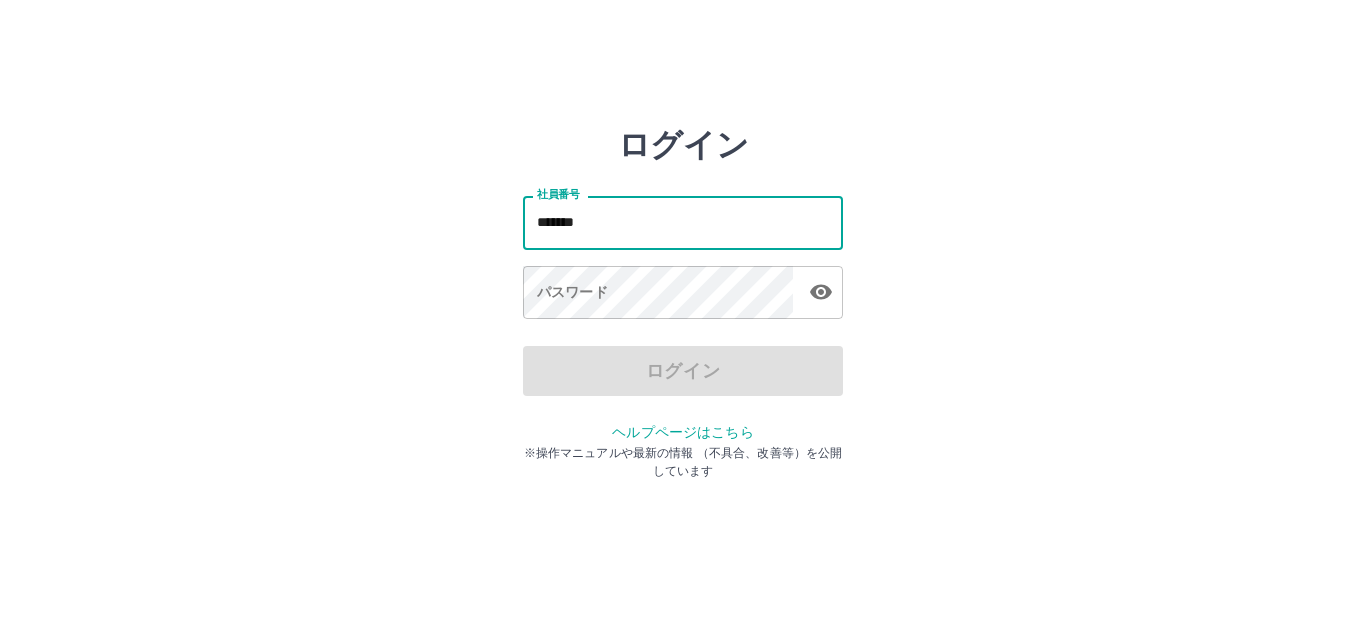 type on "*******" 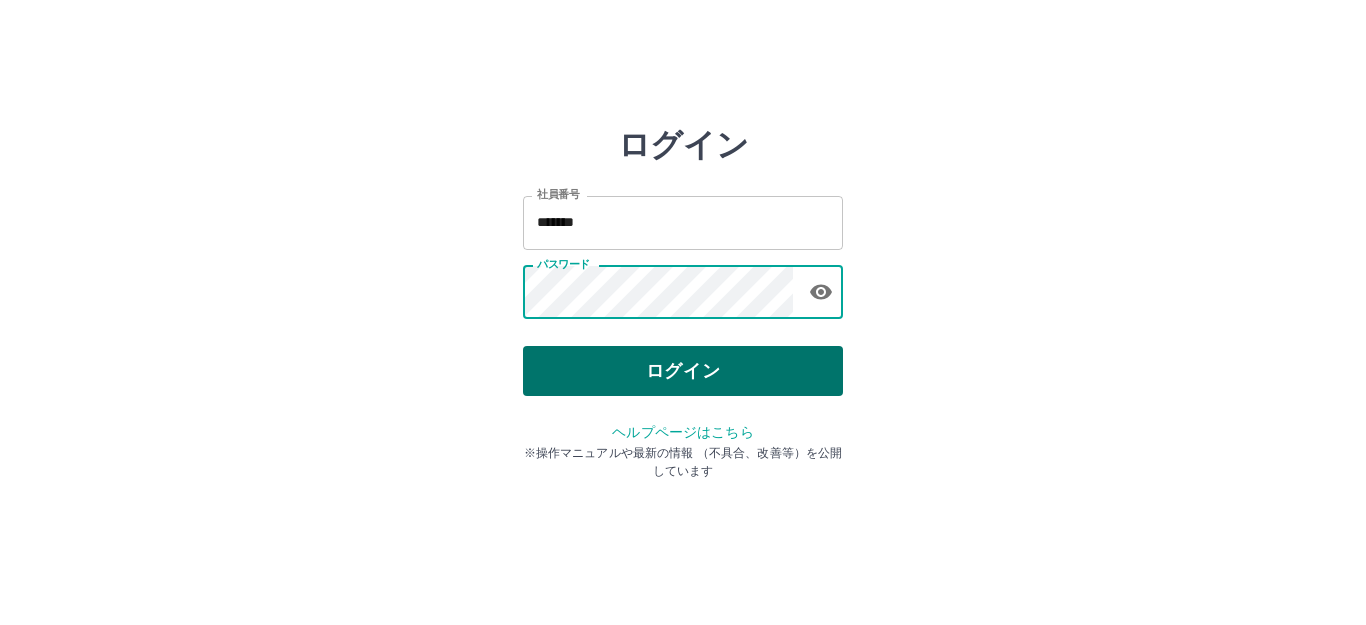 click on "ログイン" at bounding box center [683, 371] 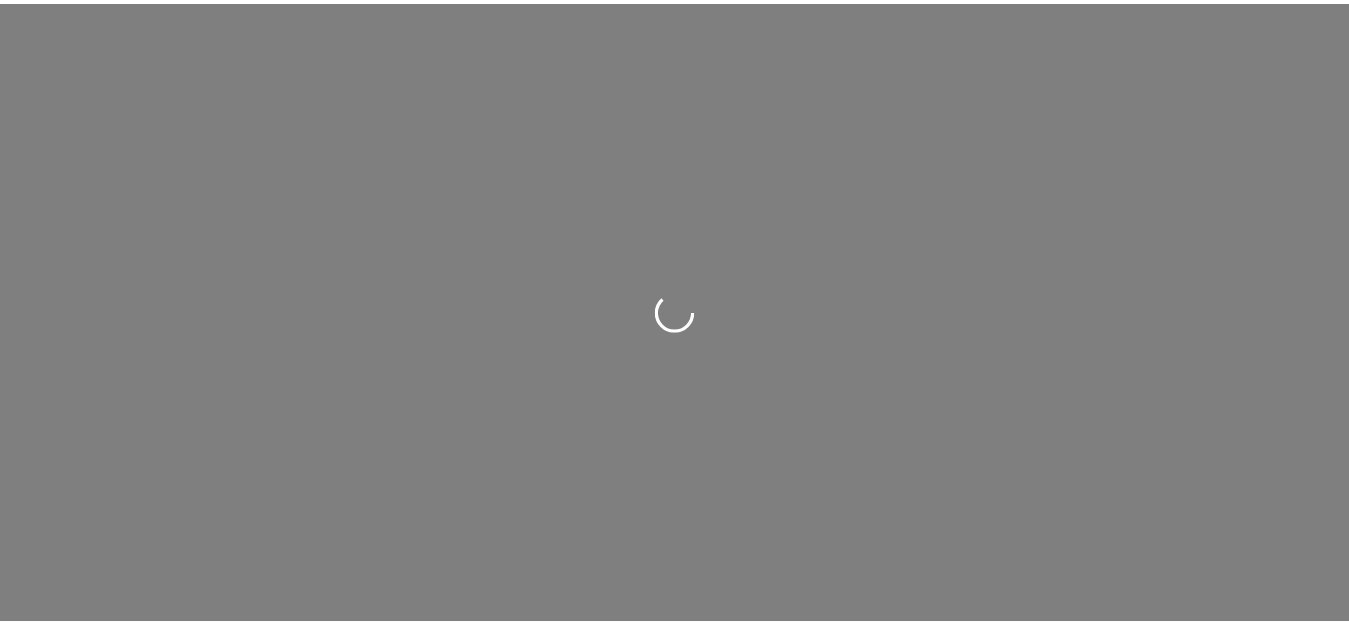 scroll, scrollTop: 0, scrollLeft: 0, axis: both 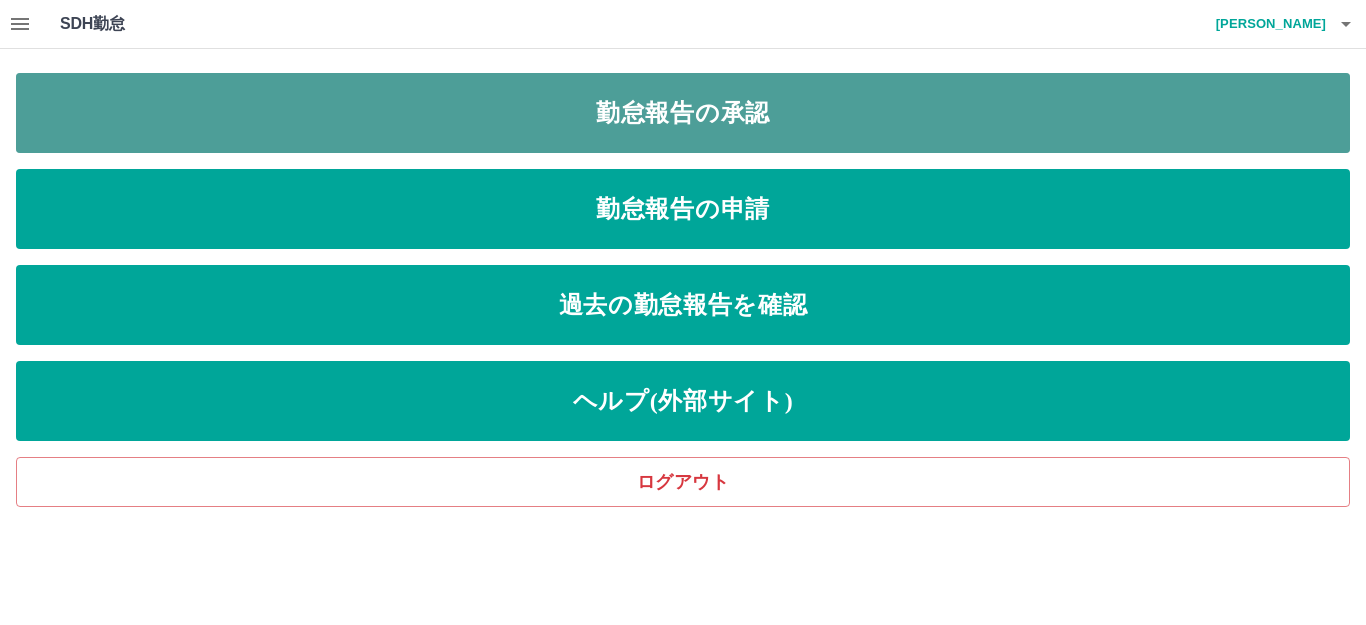 click on "勤怠報告の承認" at bounding box center [683, 113] 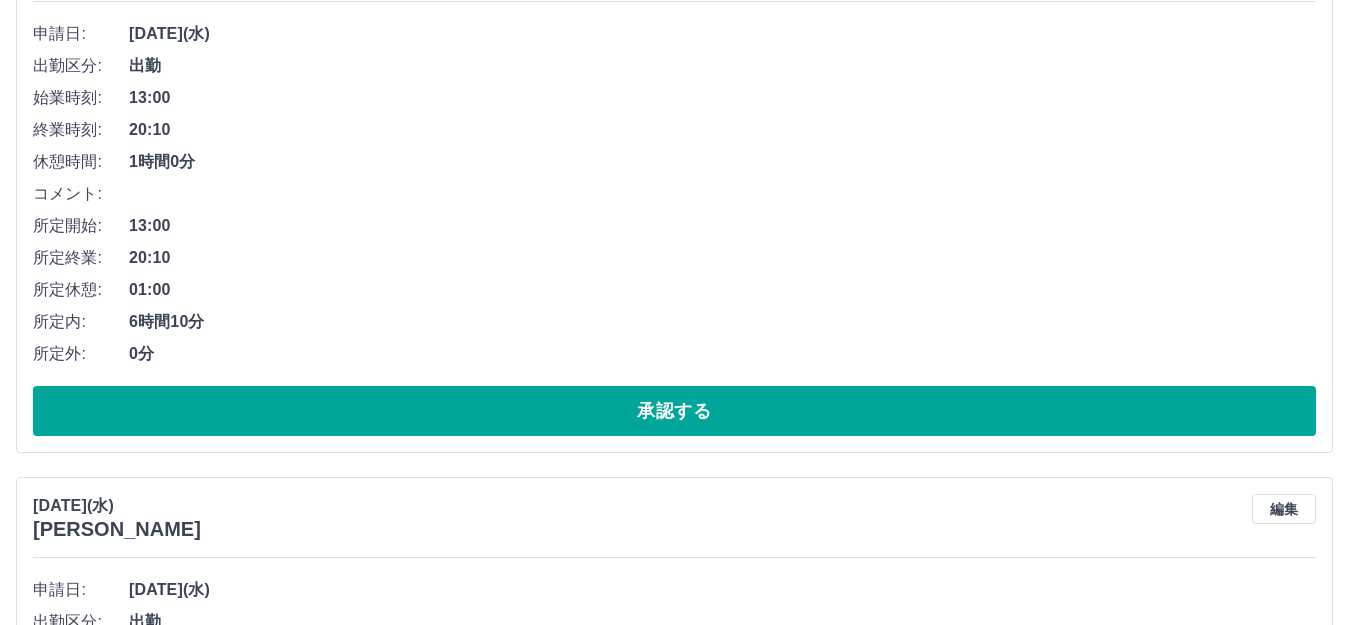 scroll, scrollTop: 300, scrollLeft: 0, axis: vertical 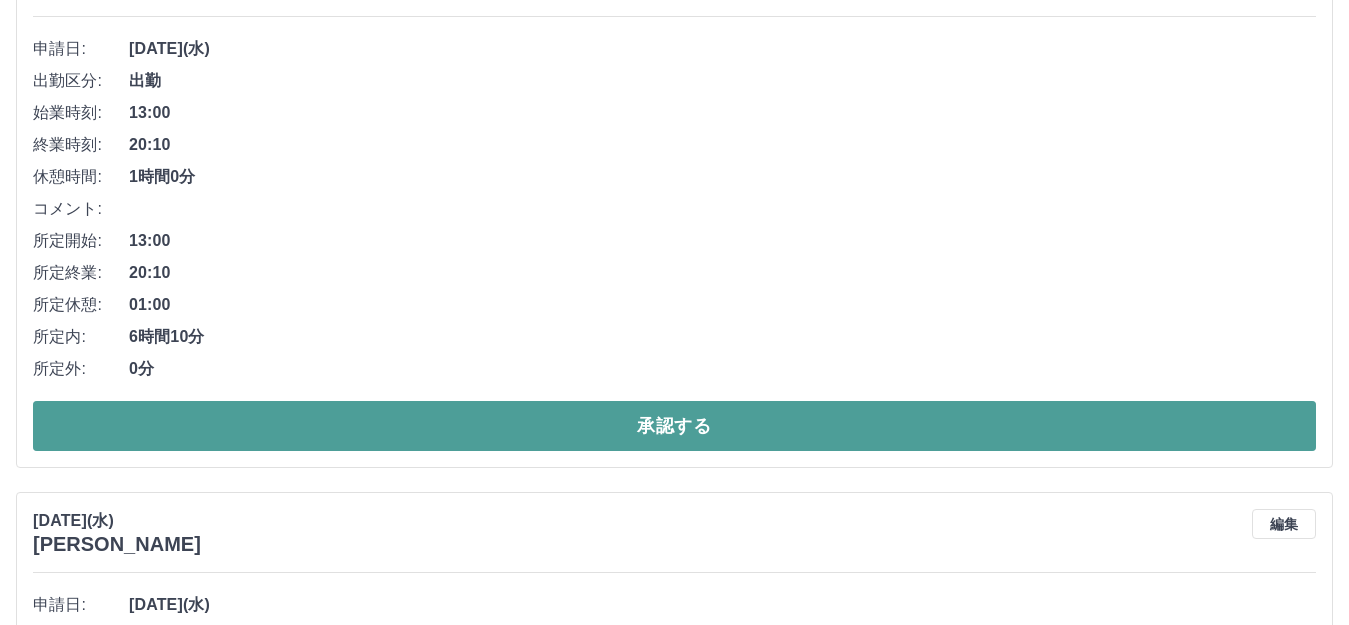 click on "承認する" at bounding box center (674, 426) 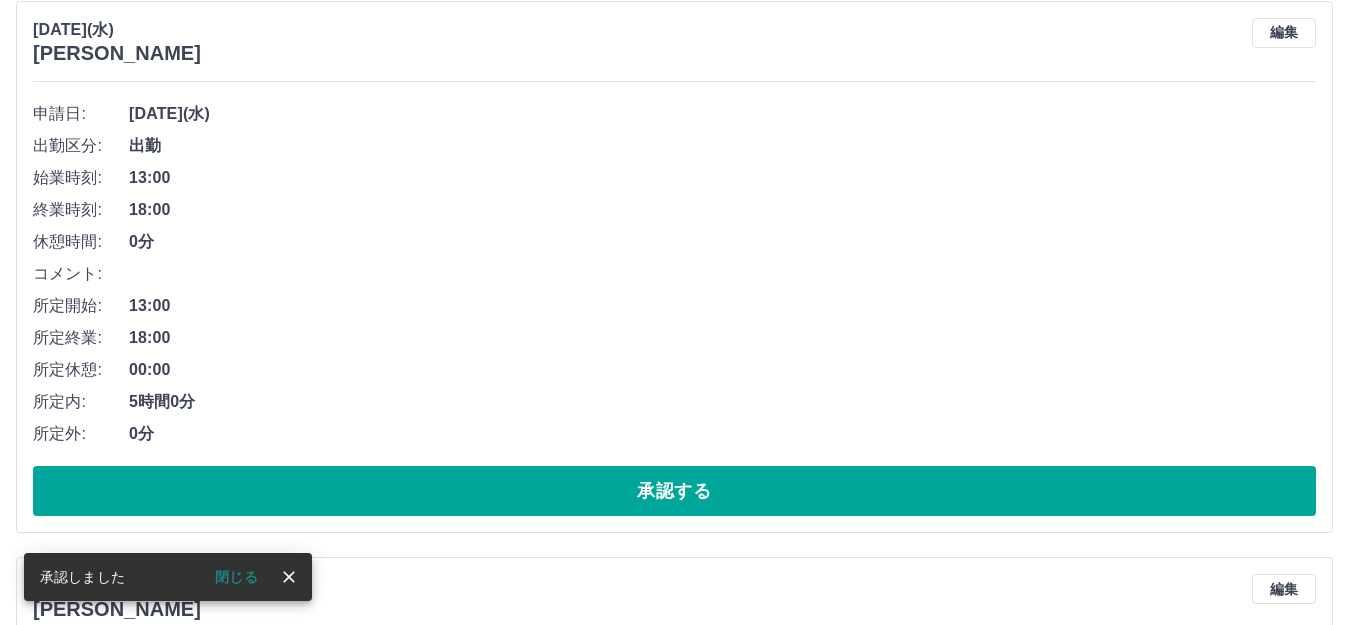 scroll, scrollTop: 200, scrollLeft: 0, axis: vertical 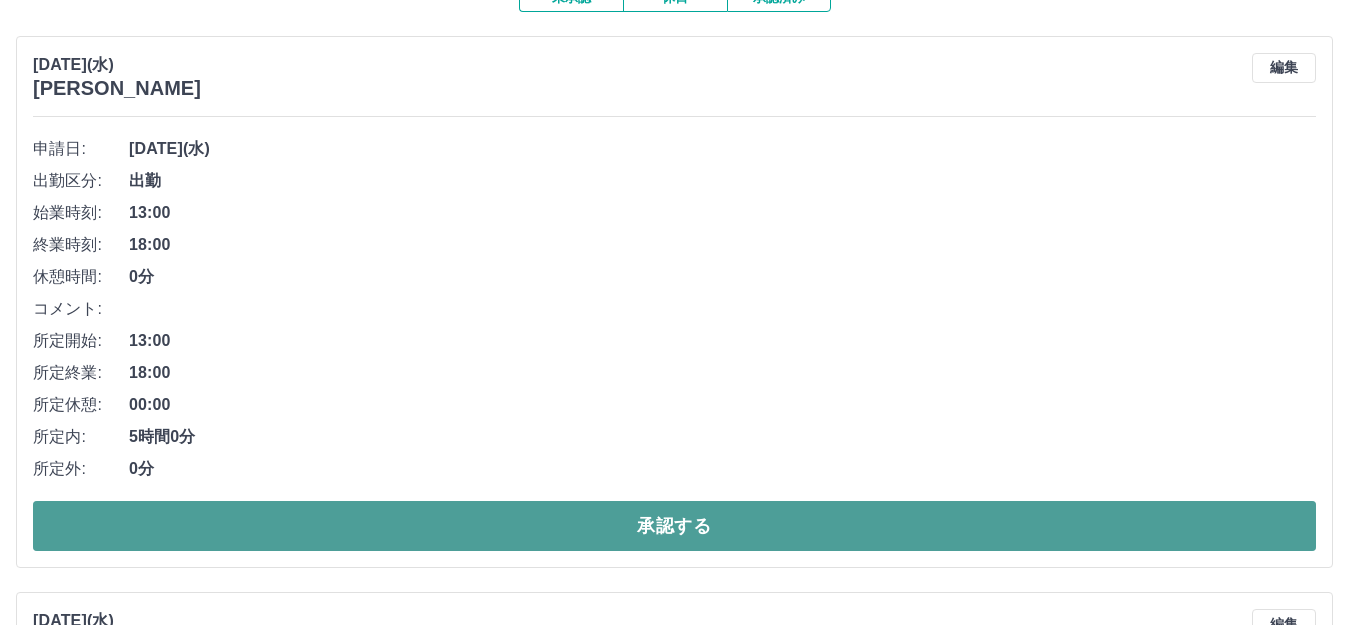 click on "承認する" at bounding box center [674, 526] 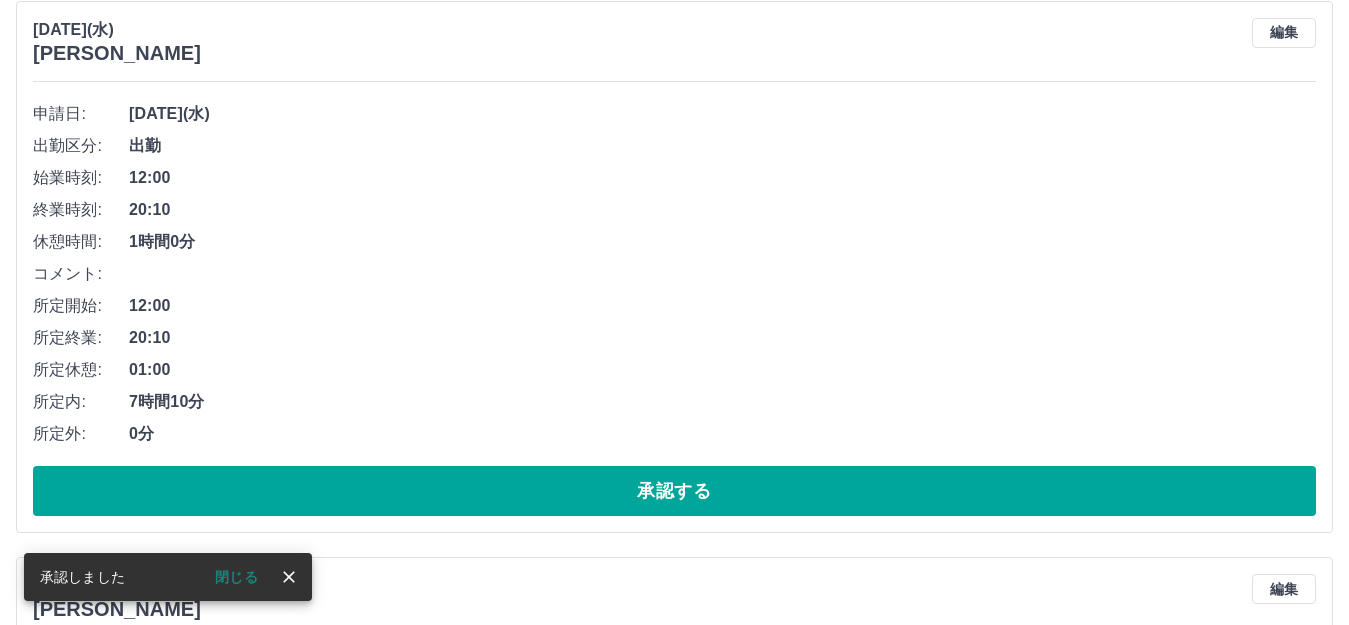 scroll, scrollTop: 200, scrollLeft: 0, axis: vertical 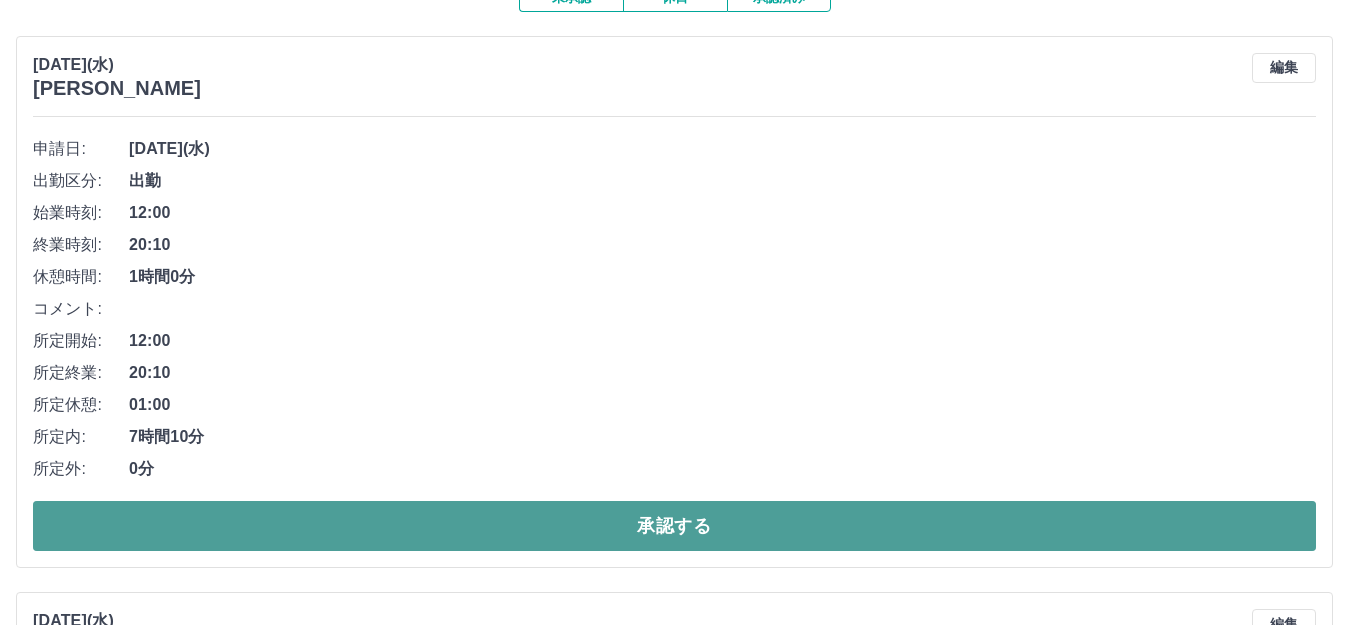 click on "承認する" at bounding box center [674, 526] 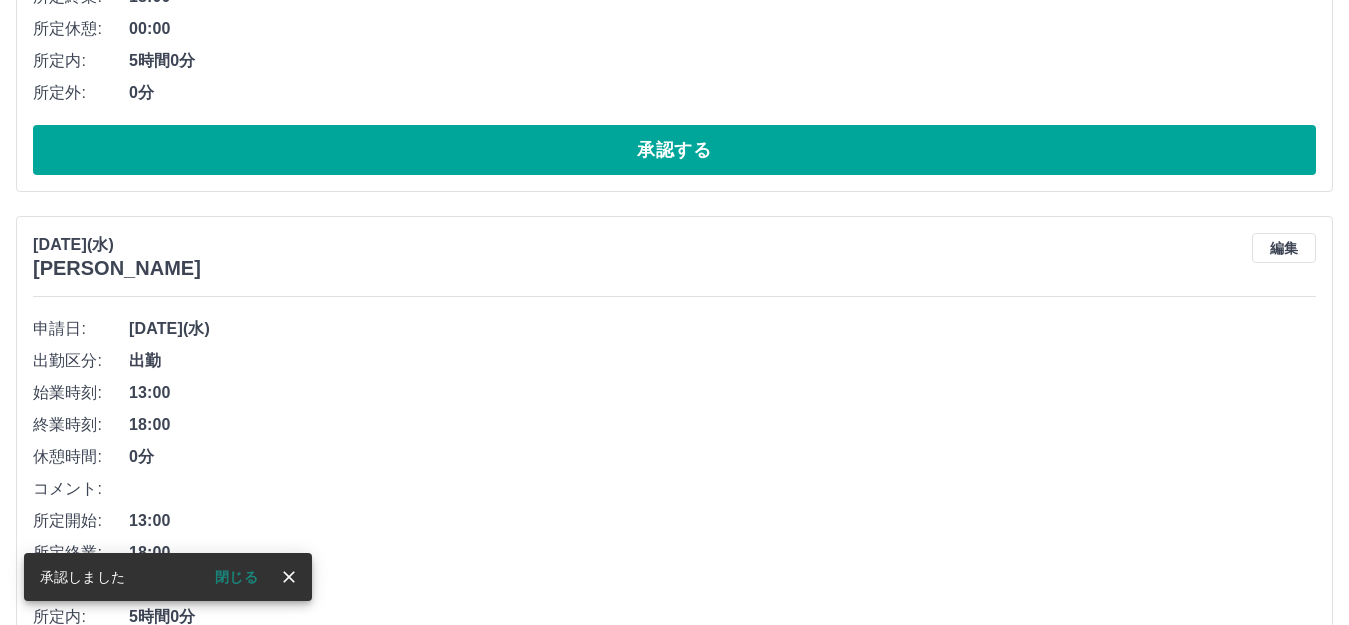 scroll, scrollTop: 200, scrollLeft: 0, axis: vertical 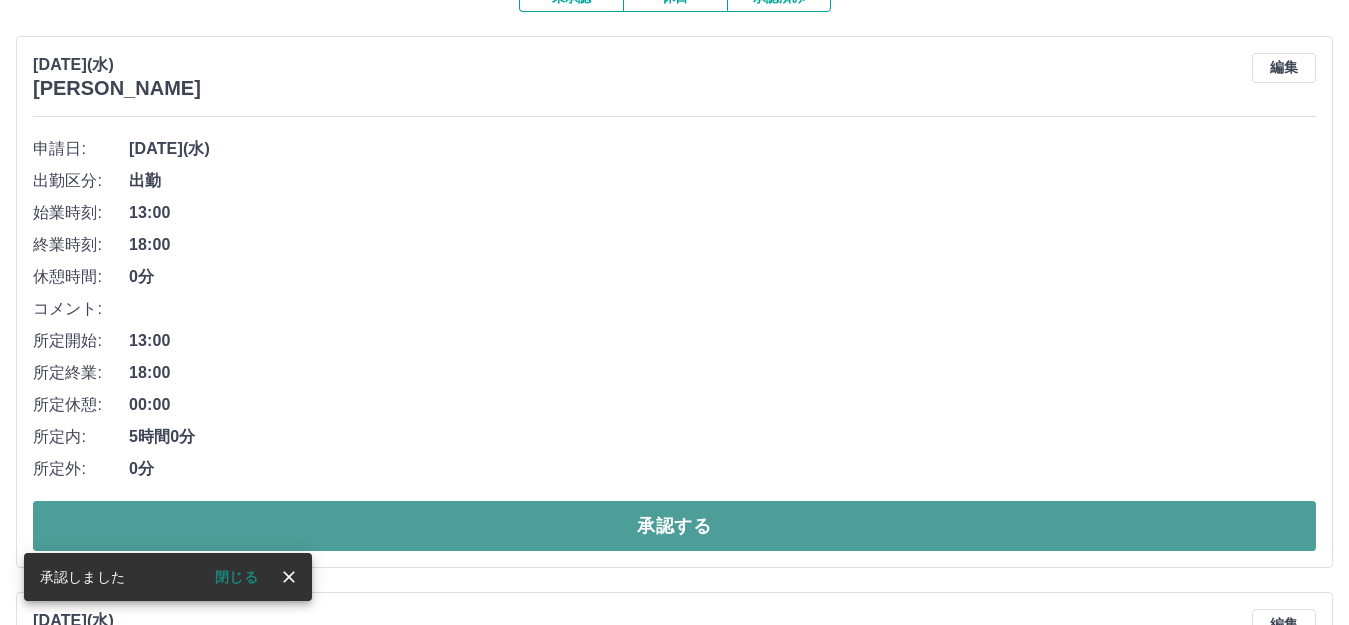 drag, startPoint x: 509, startPoint y: 521, endPoint x: 528, endPoint y: 527, distance: 19.924858 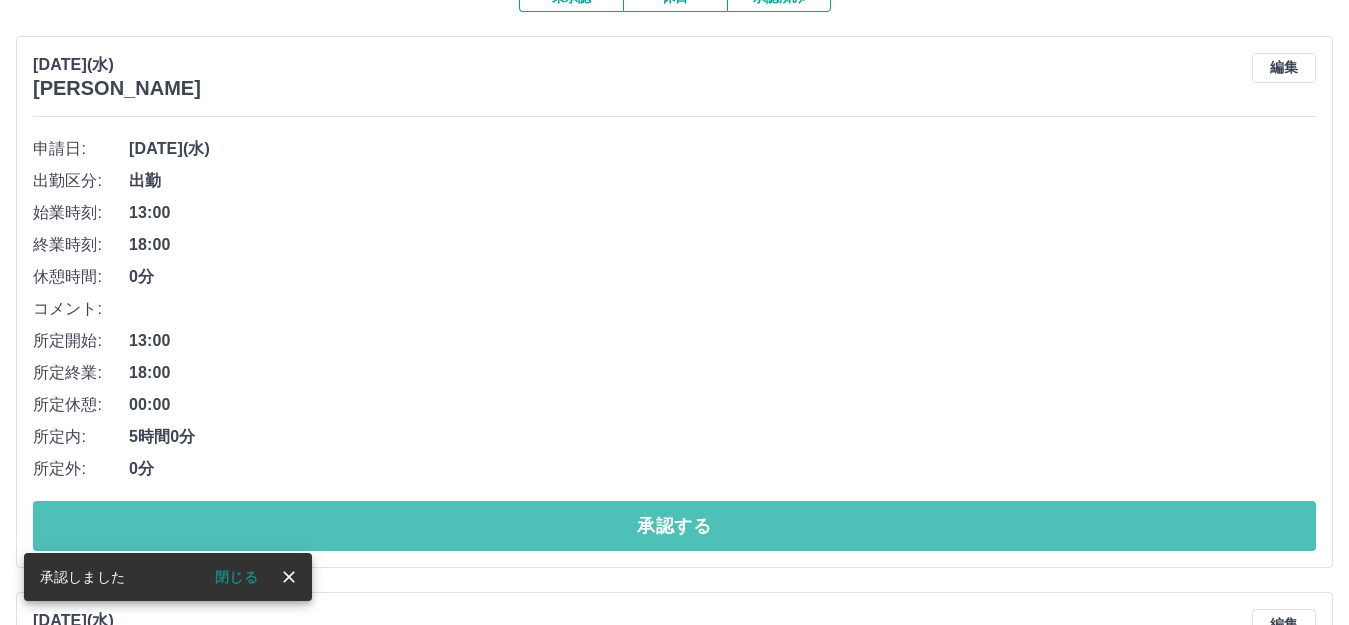click on "承認する" at bounding box center [674, 526] 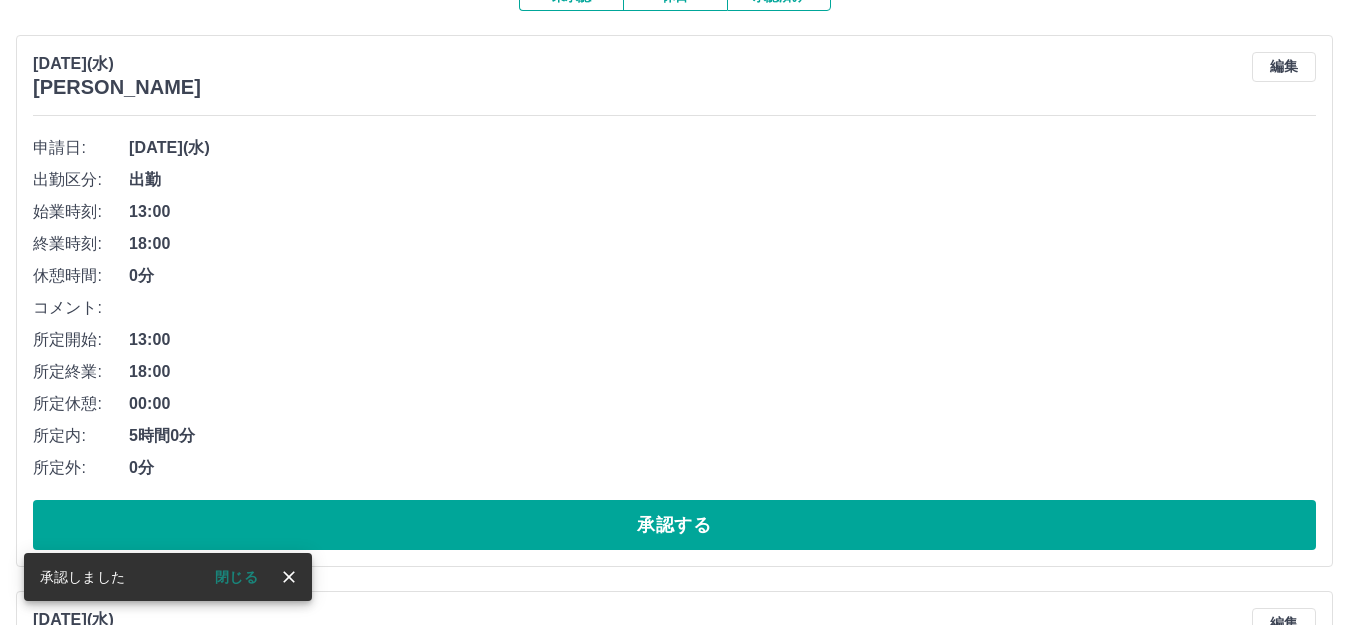 scroll, scrollTop: 200, scrollLeft: 0, axis: vertical 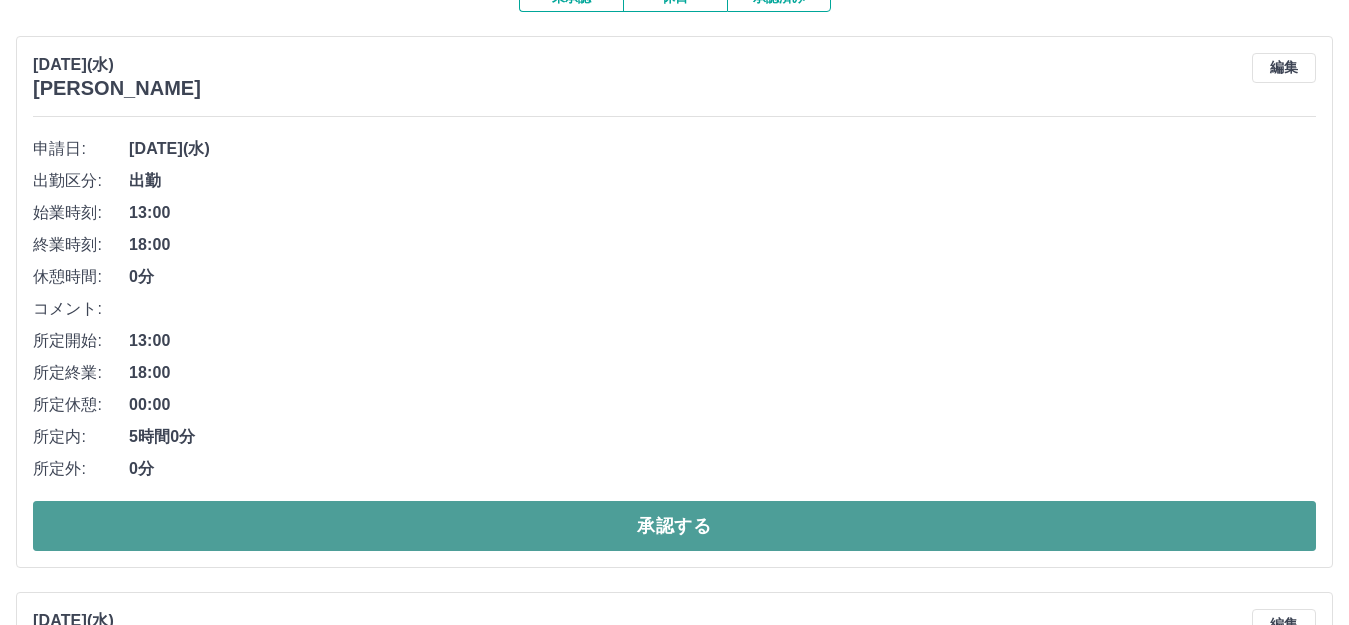 click on "承認する" at bounding box center [674, 526] 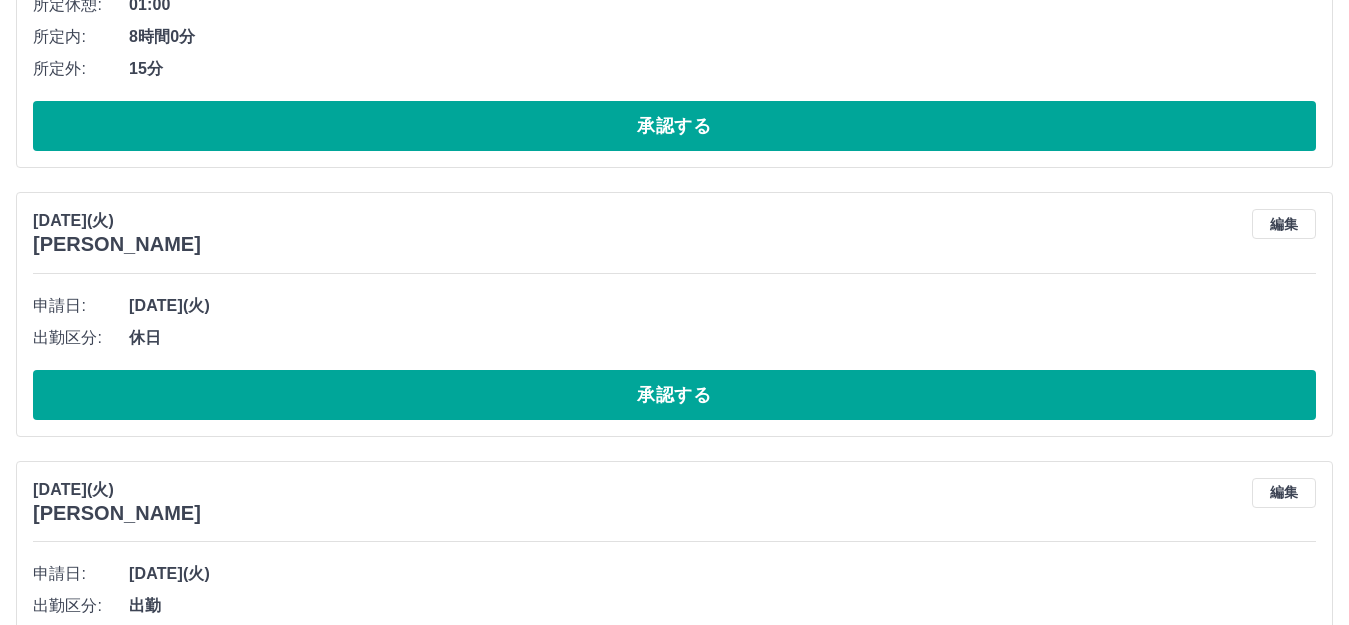 scroll, scrollTop: 1244, scrollLeft: 0, axis: vertical 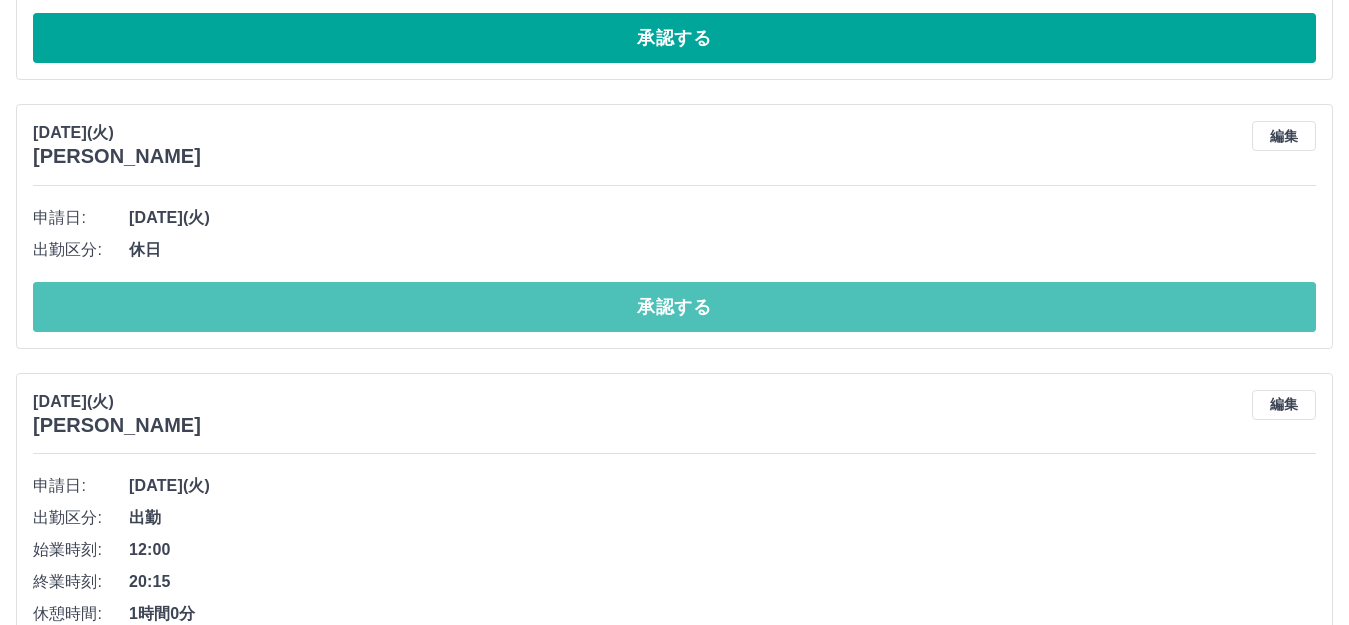 click on "承認する" at bounding box center [674, 307] 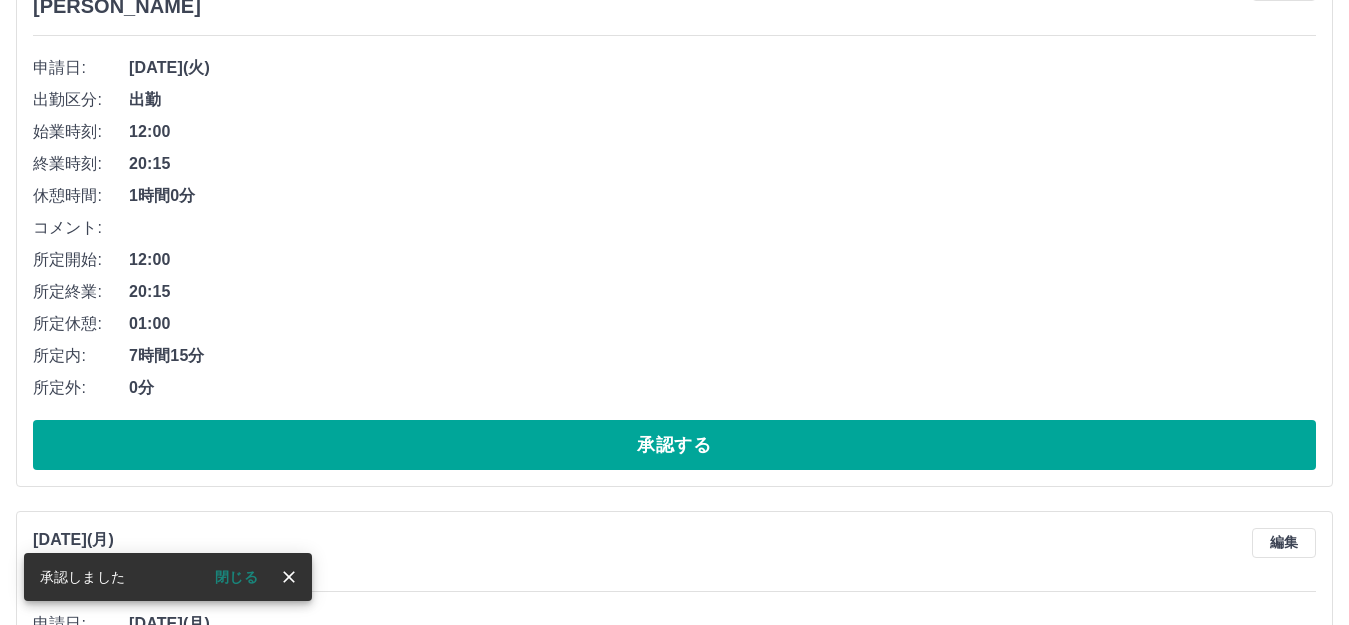 scroll, scrollTop: 1344, scrollLeft: 0, axis: vertical 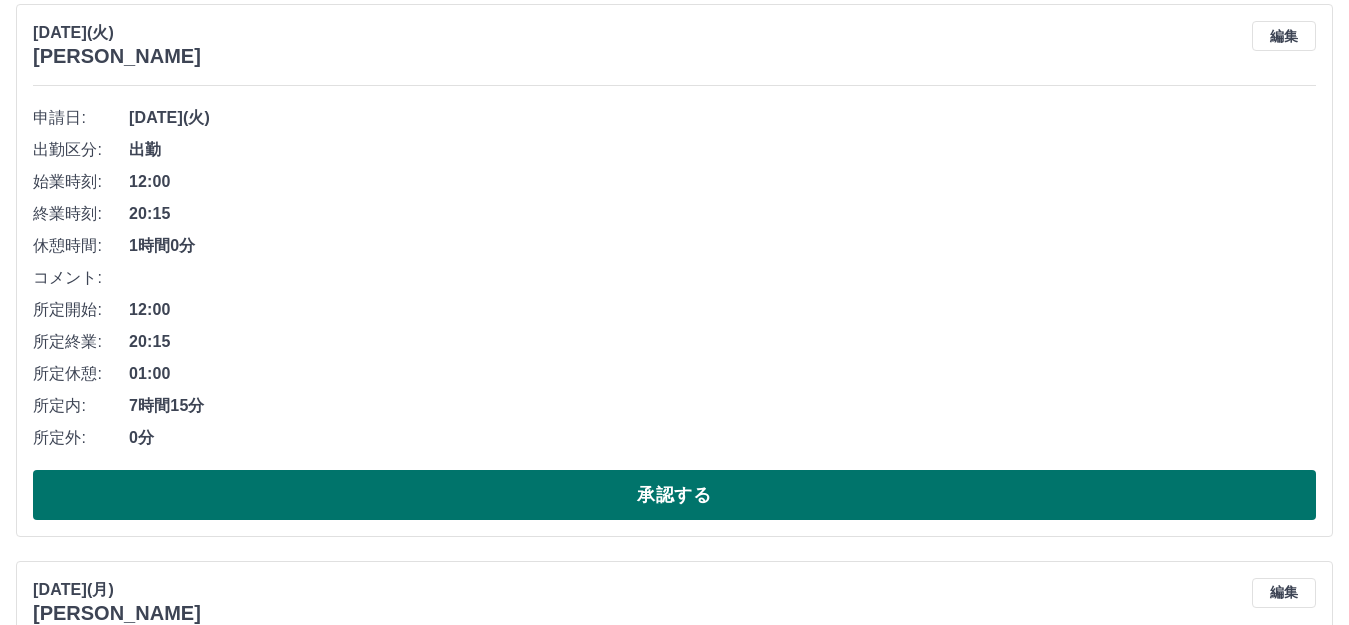 click on "承認する" at bounding box center [674, 495] 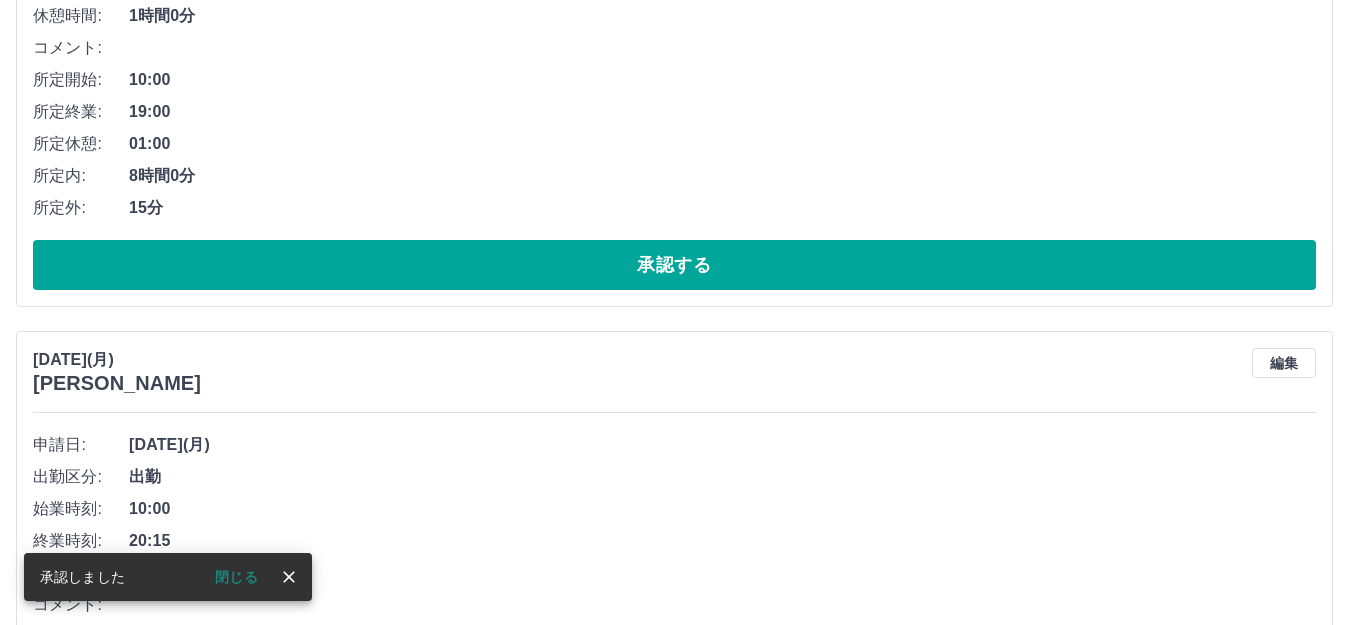 scroll, scrollTop: 1006, scrollLeft: 0, axis: vertical 